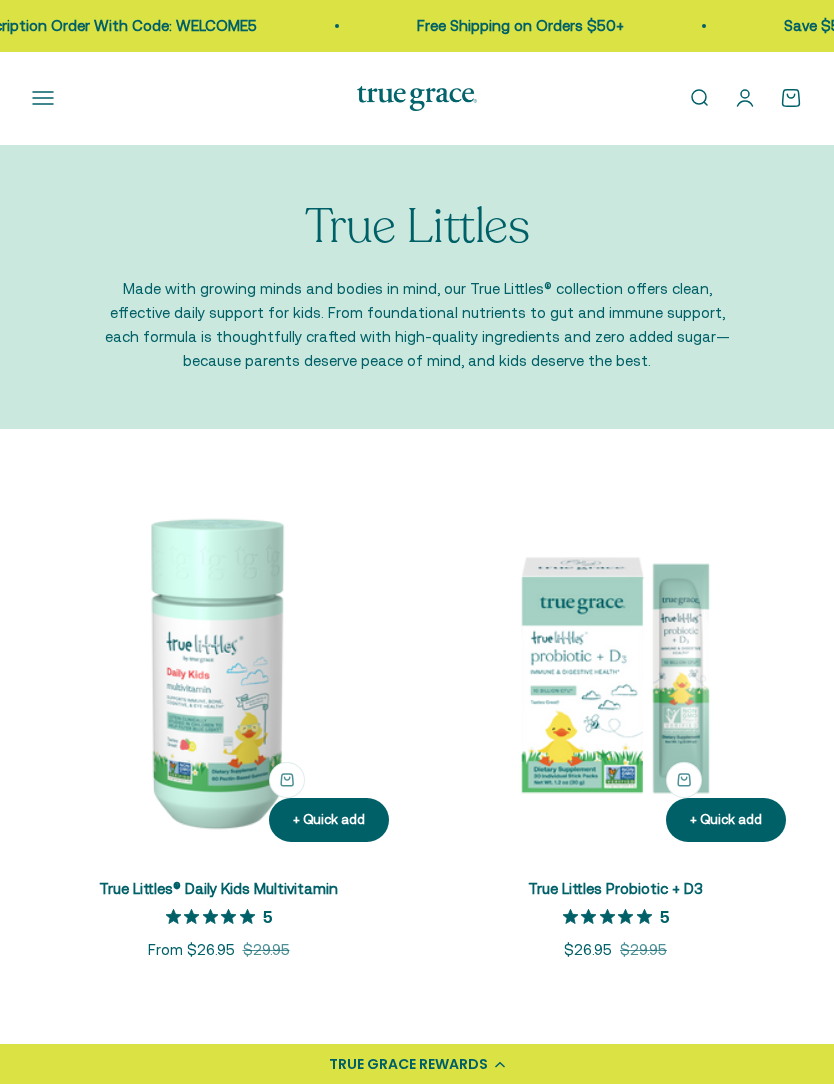 scroll, scrollTop: 0, scrollLeft: 0, axis: both 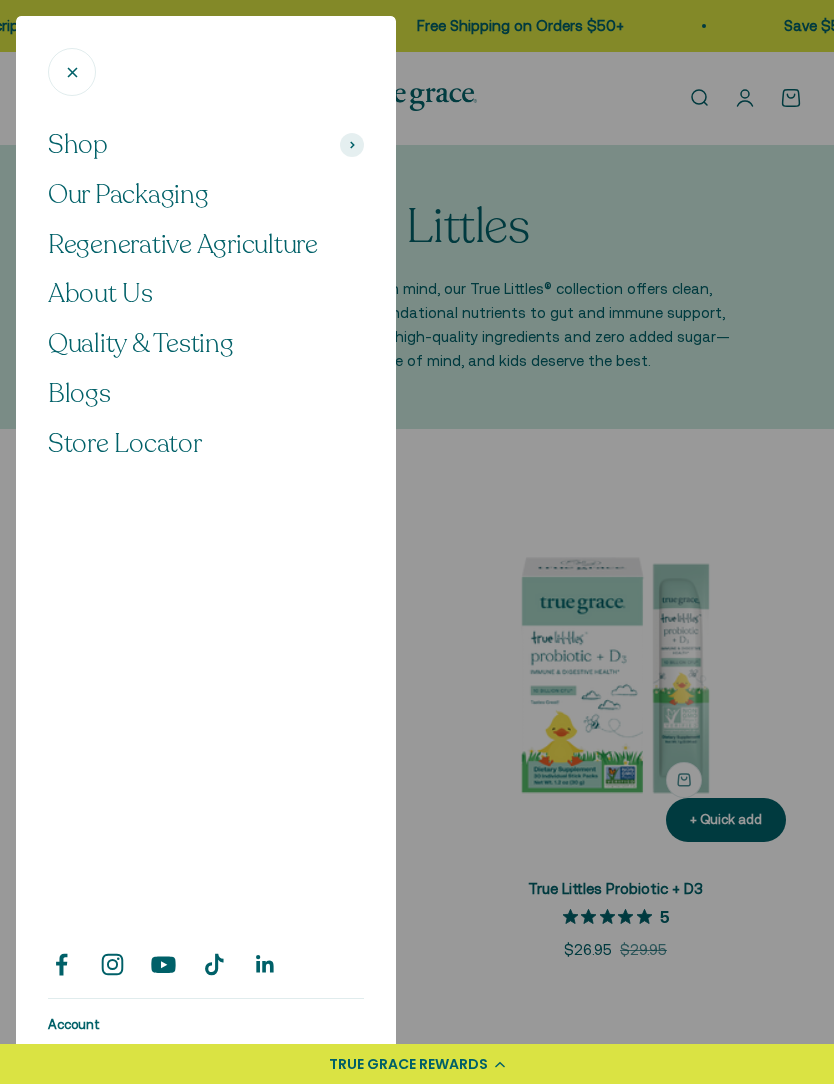 click at bounding box center [352, 145] 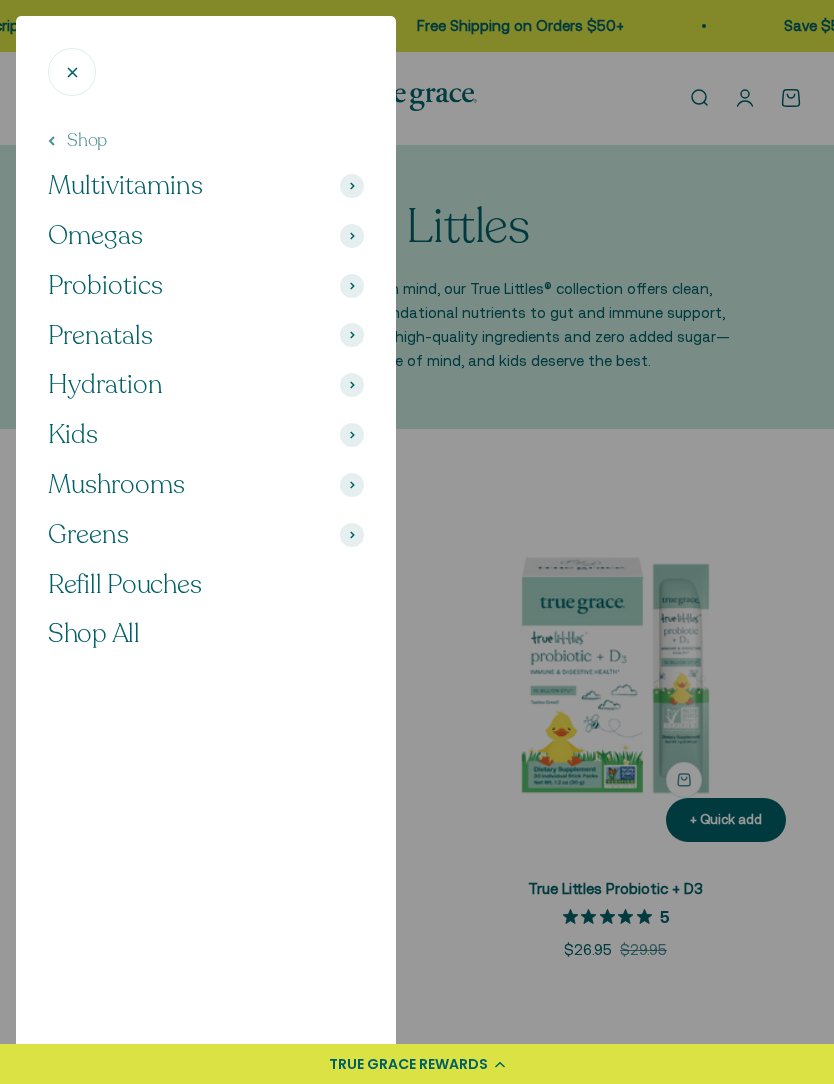 click on "Probiotics" at bounding box center (206, 286) 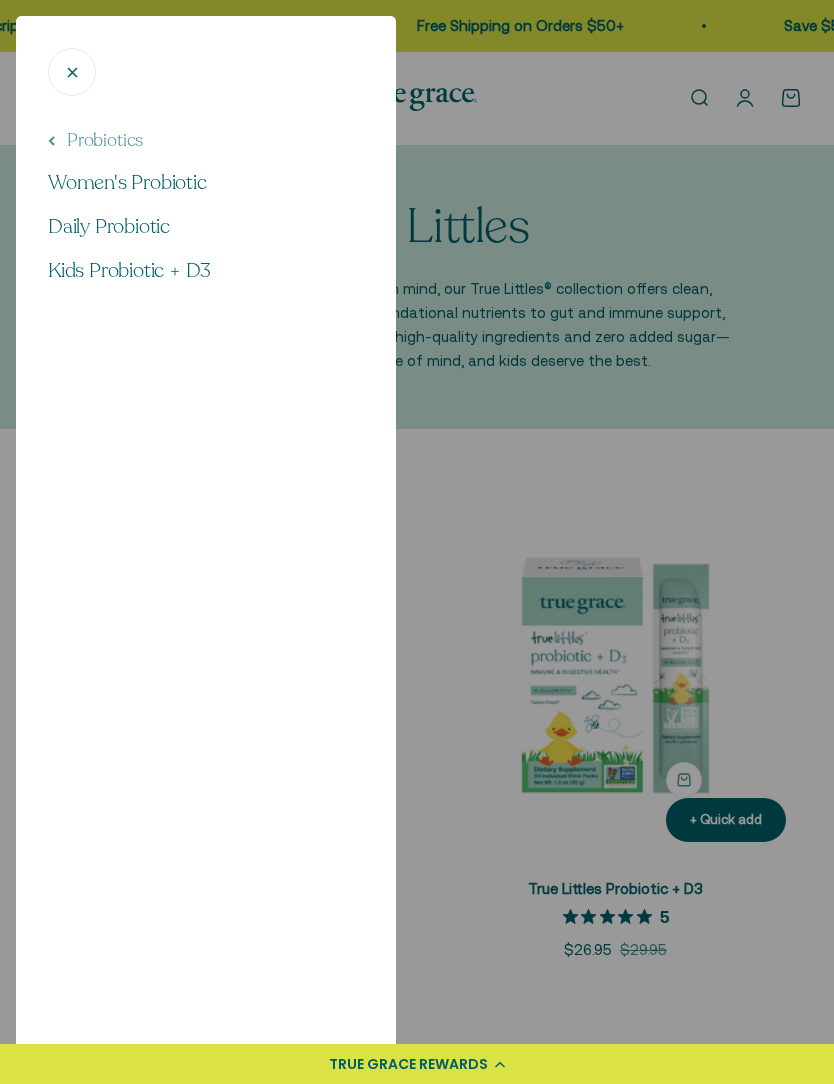 click on "Women's Probiotic" at bounding box center [127, 182] 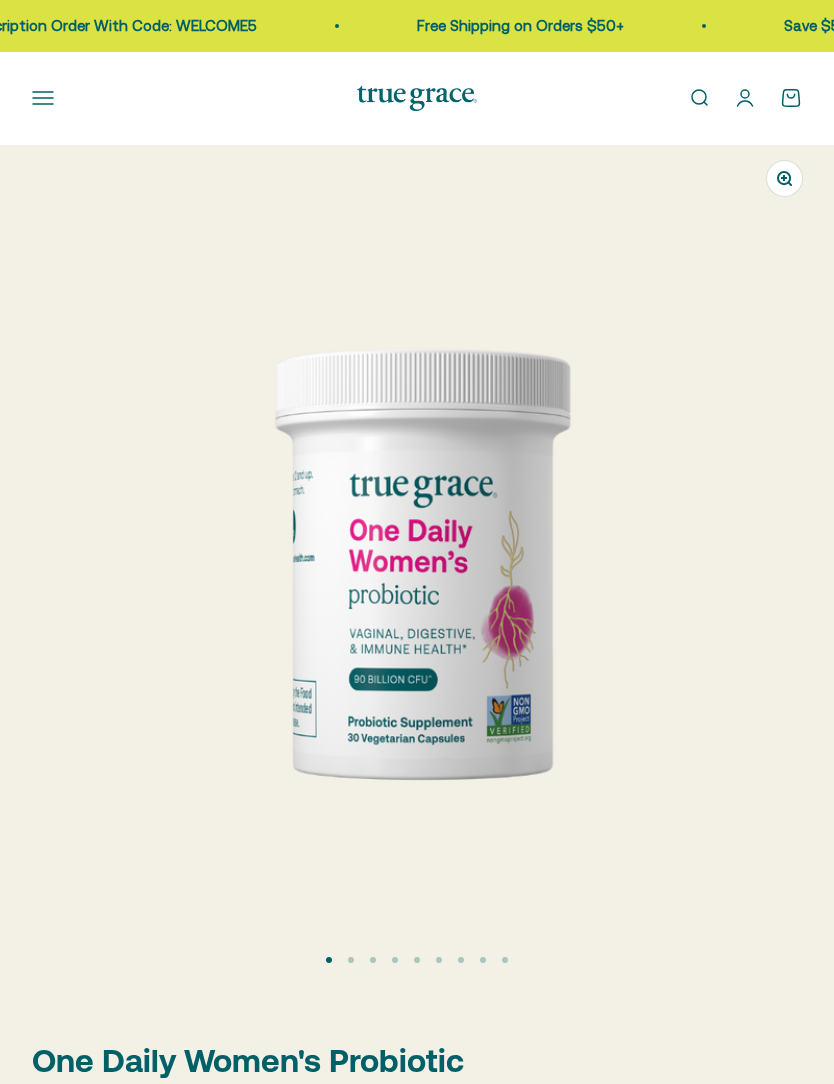 scroll, scrollTop: 0, scrollLeft: 0, axis: both 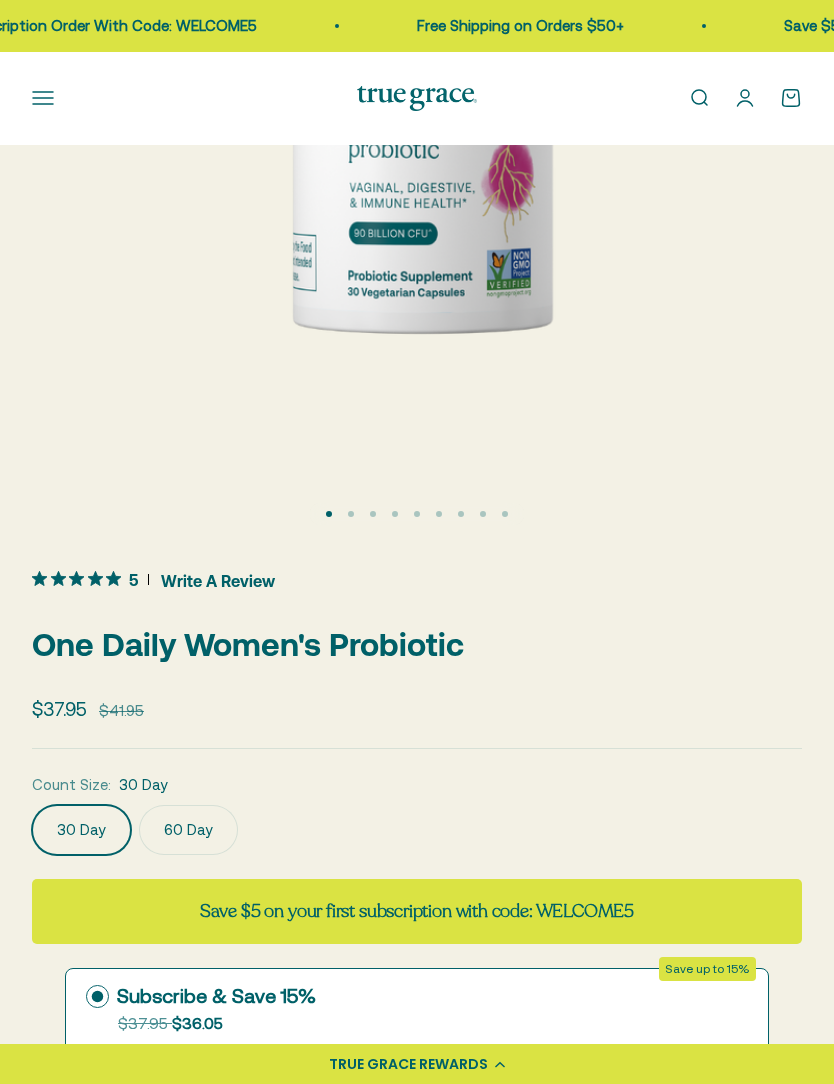click on "60 Day" 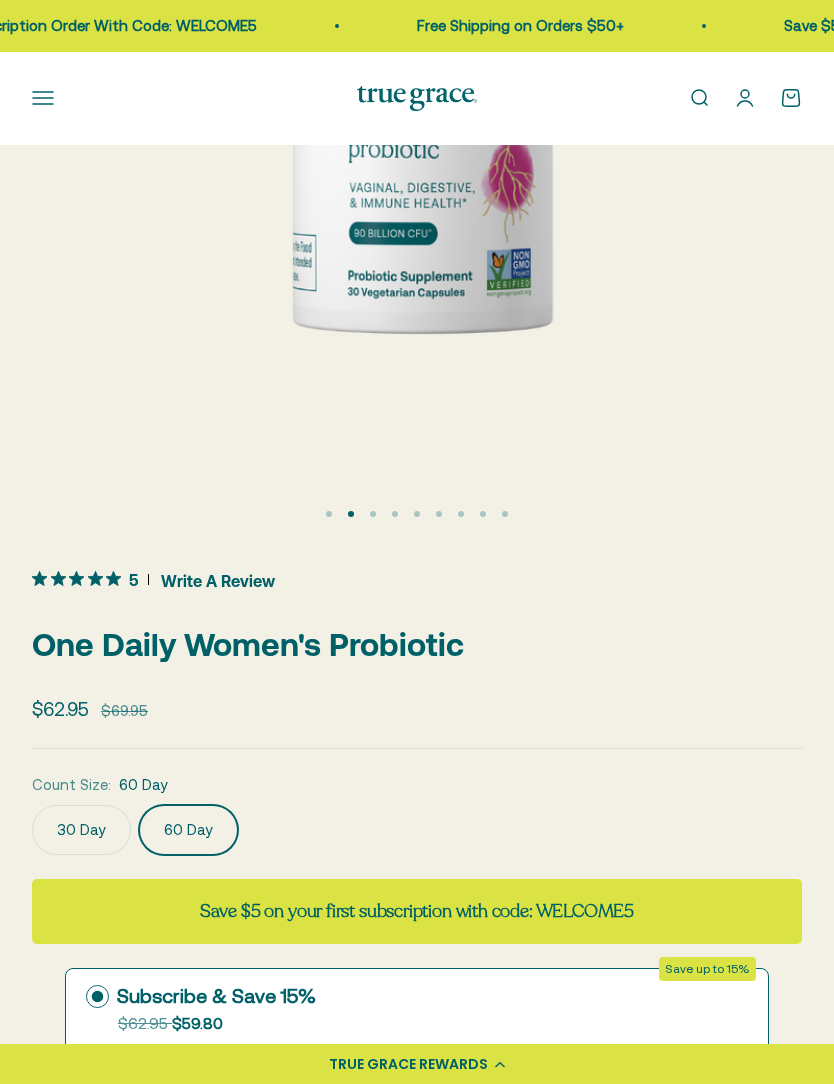 scroll, scrollTop: 0, scrollLeft: 836, axis: horizontal 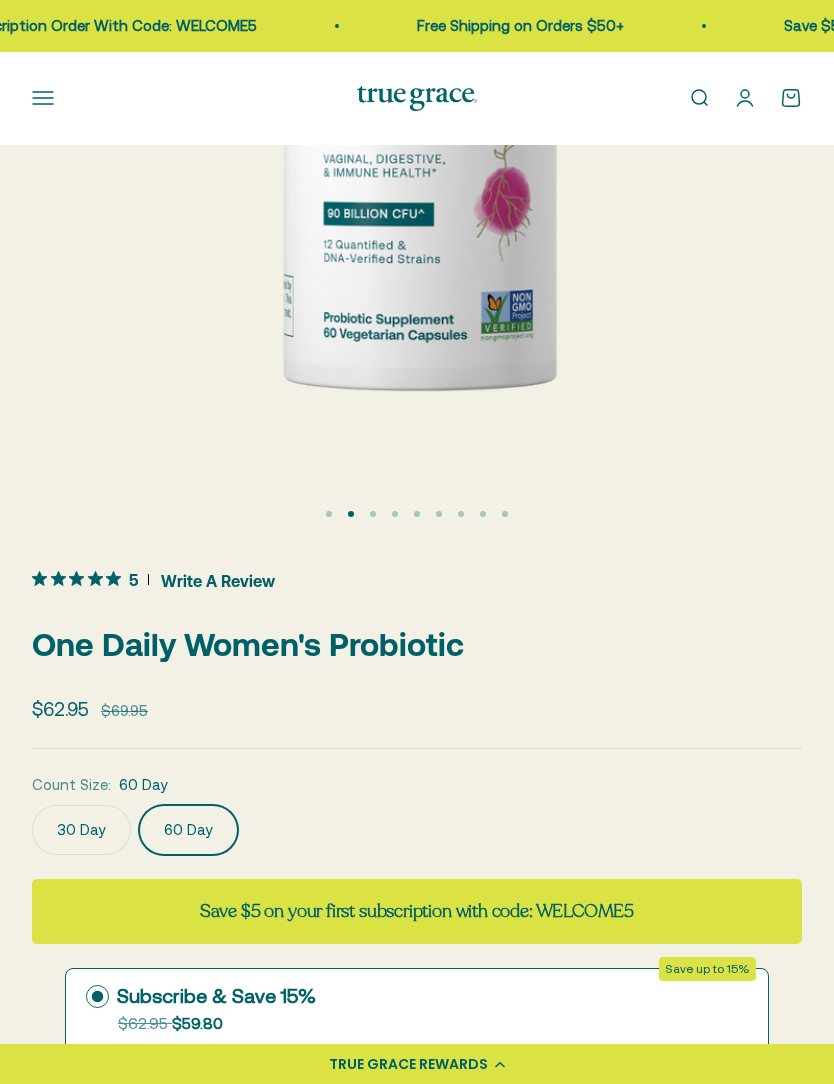 click on "60 Day" 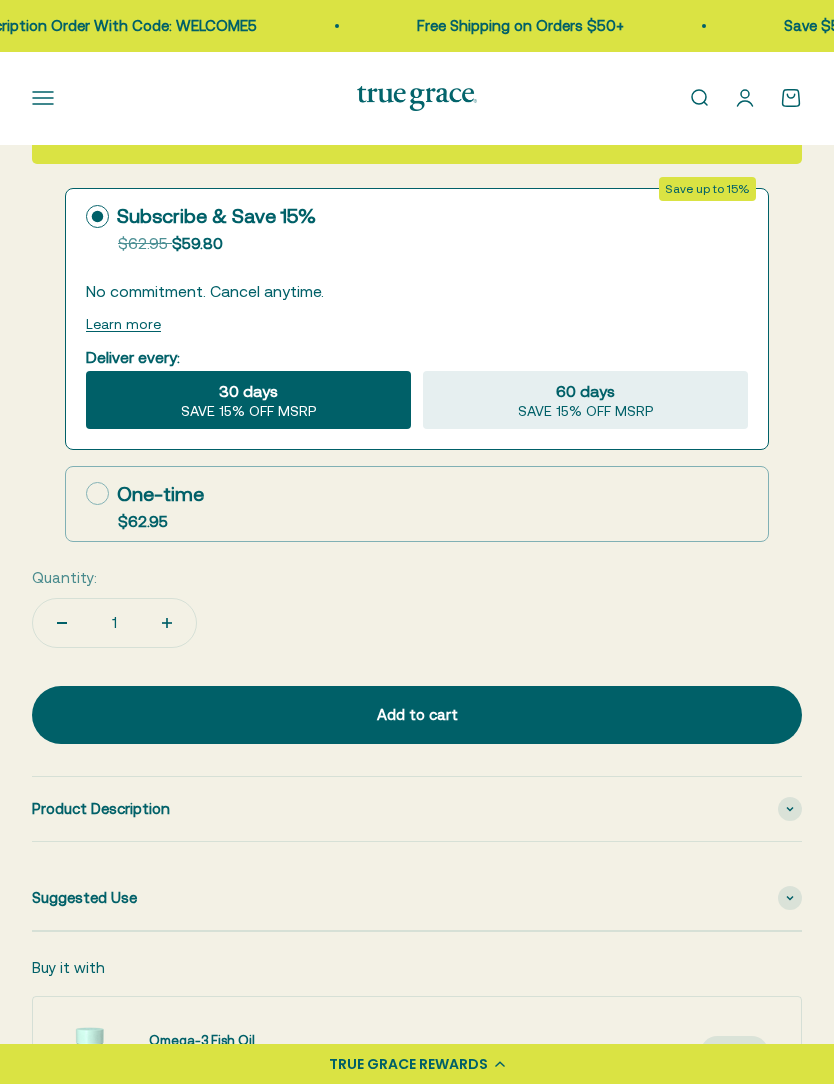 scroll, scrollTop: 1224, scrollLeft: 0, axis: vertical 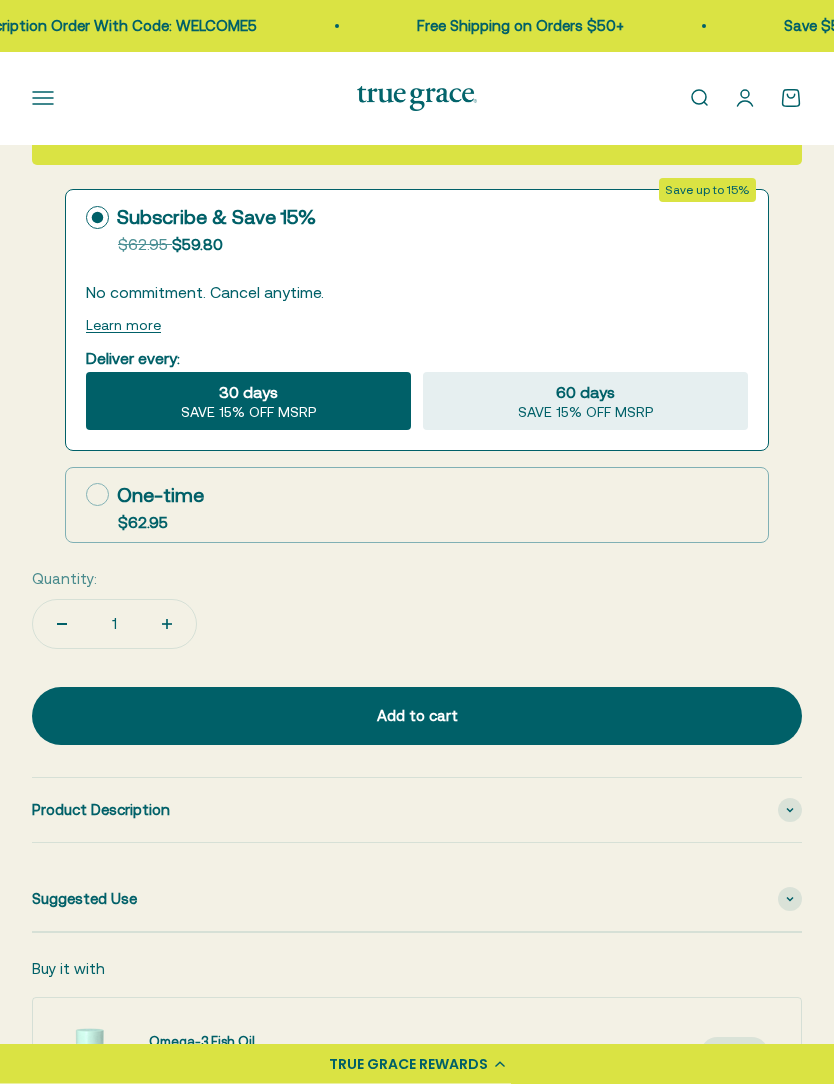 click 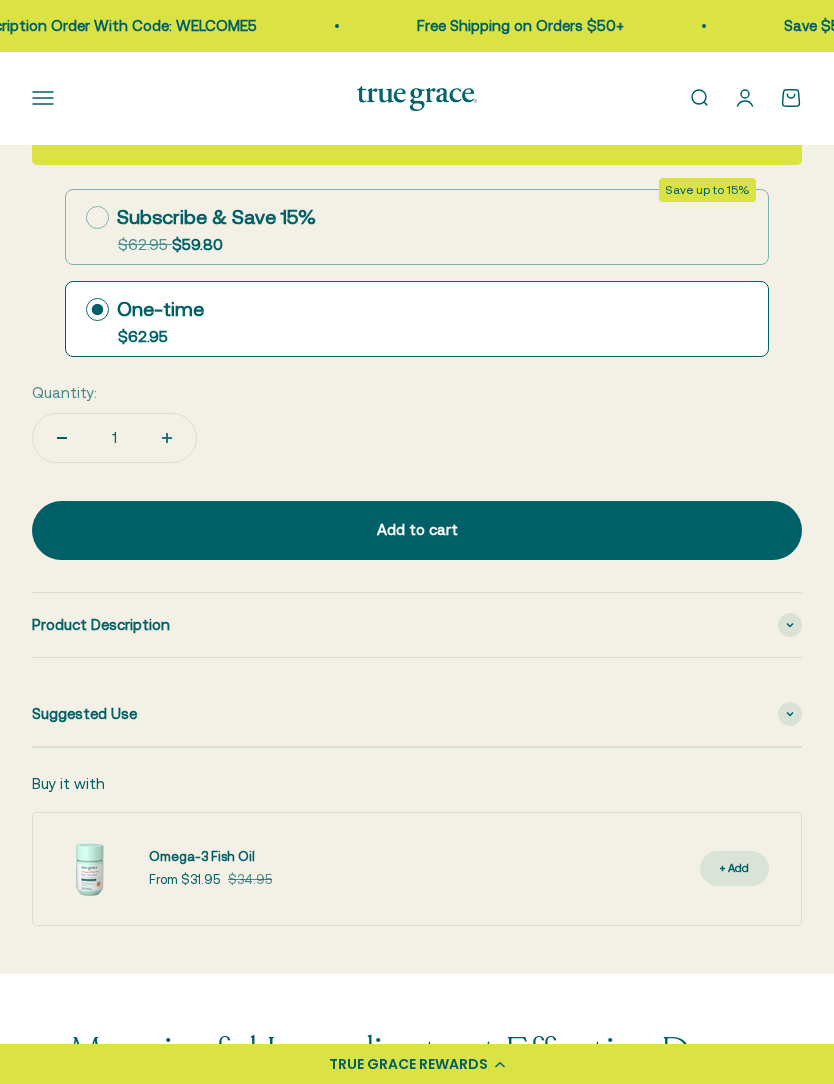 click on "Add to cart" at bounding box center (417, 530) 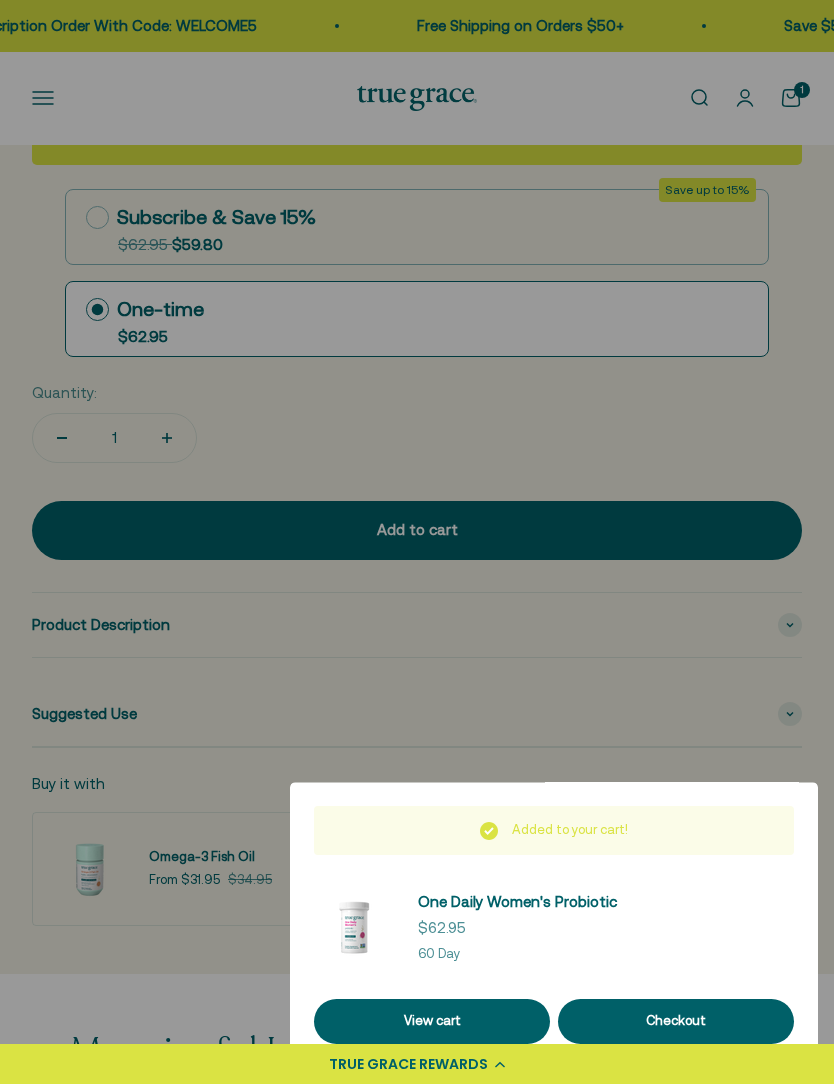 click on "View cart" at bounding box center [432, 1021] 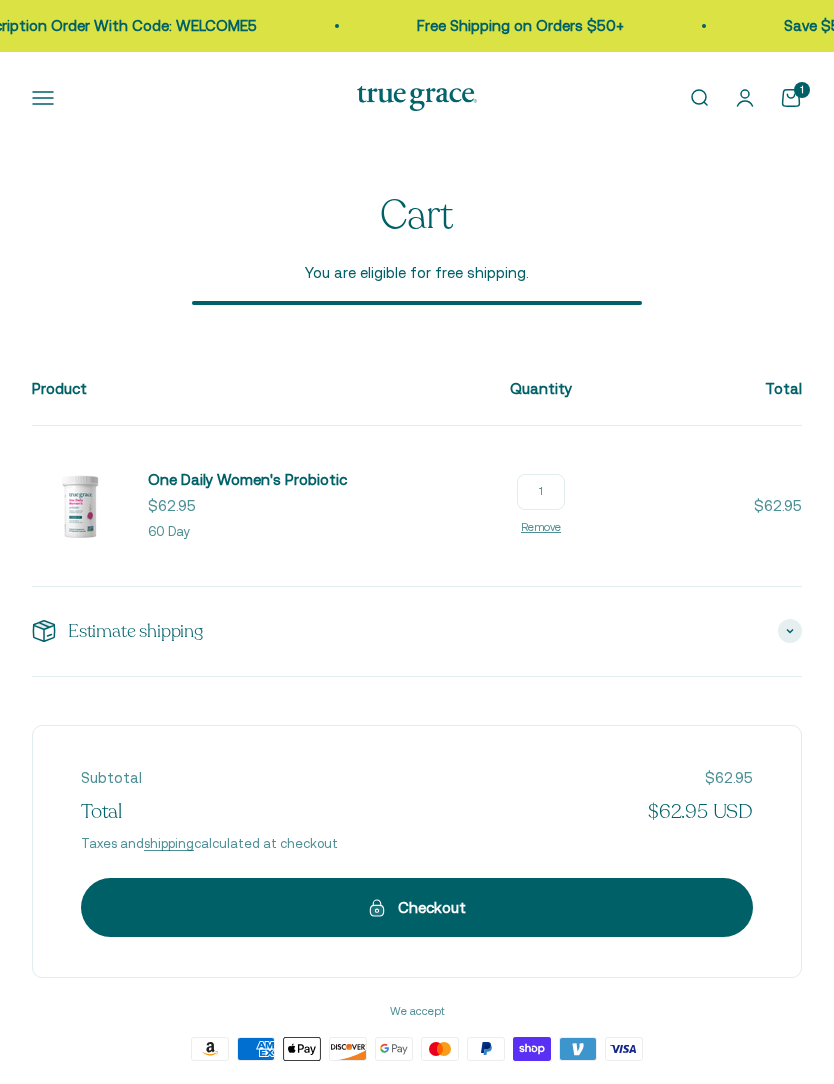 scroll, scrollTop: 0, scrollLeft: 0, axis: both 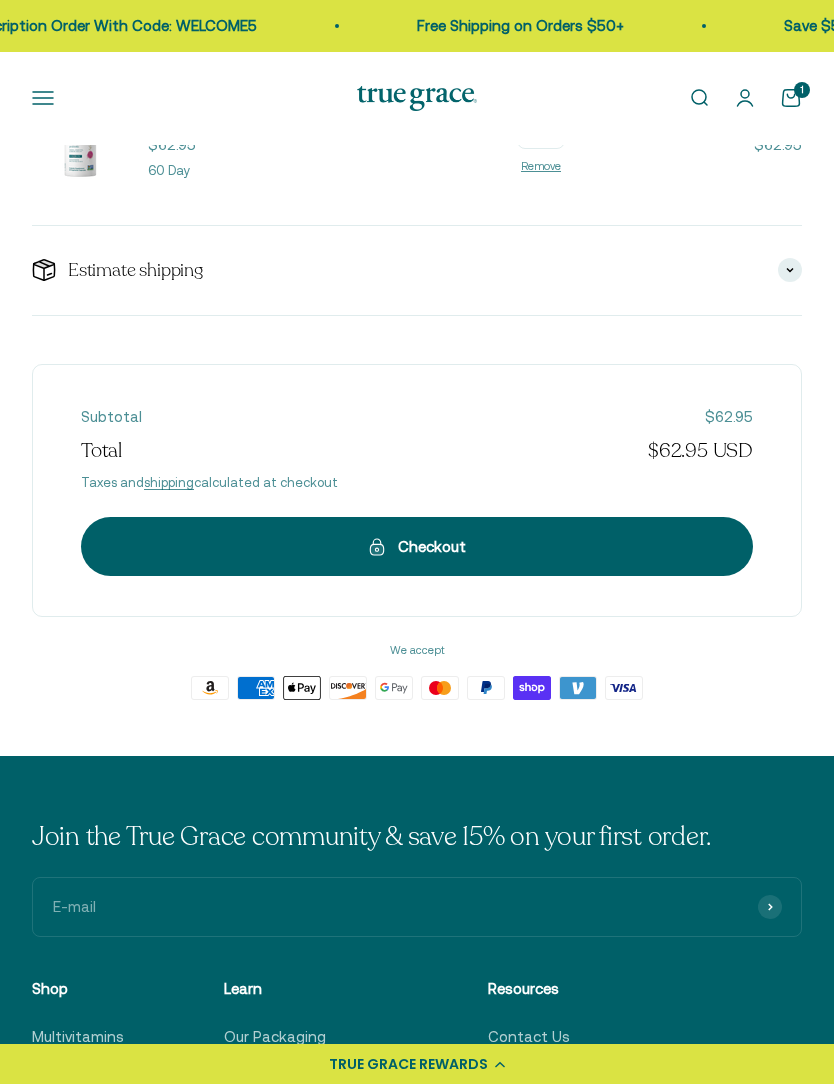 click on "Checkout" at bounding box center (417, 547) 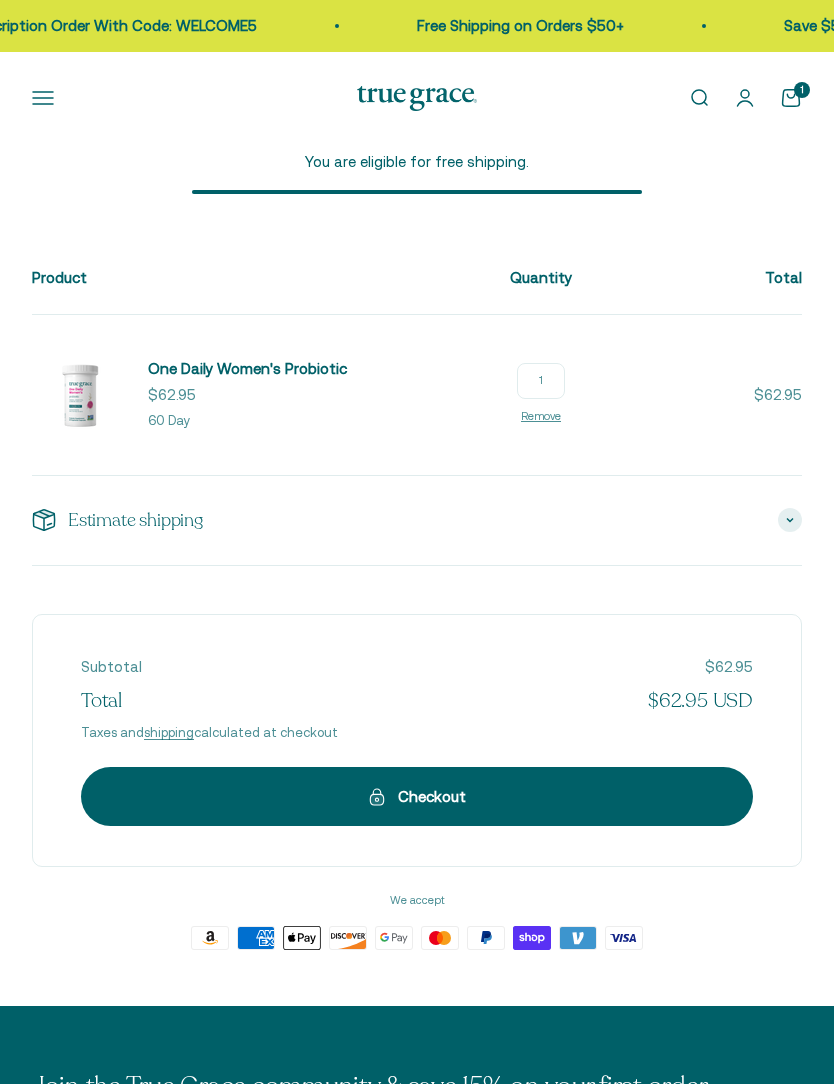 scroll, scrollTop: 0, scrollLeft: 0, axis: both 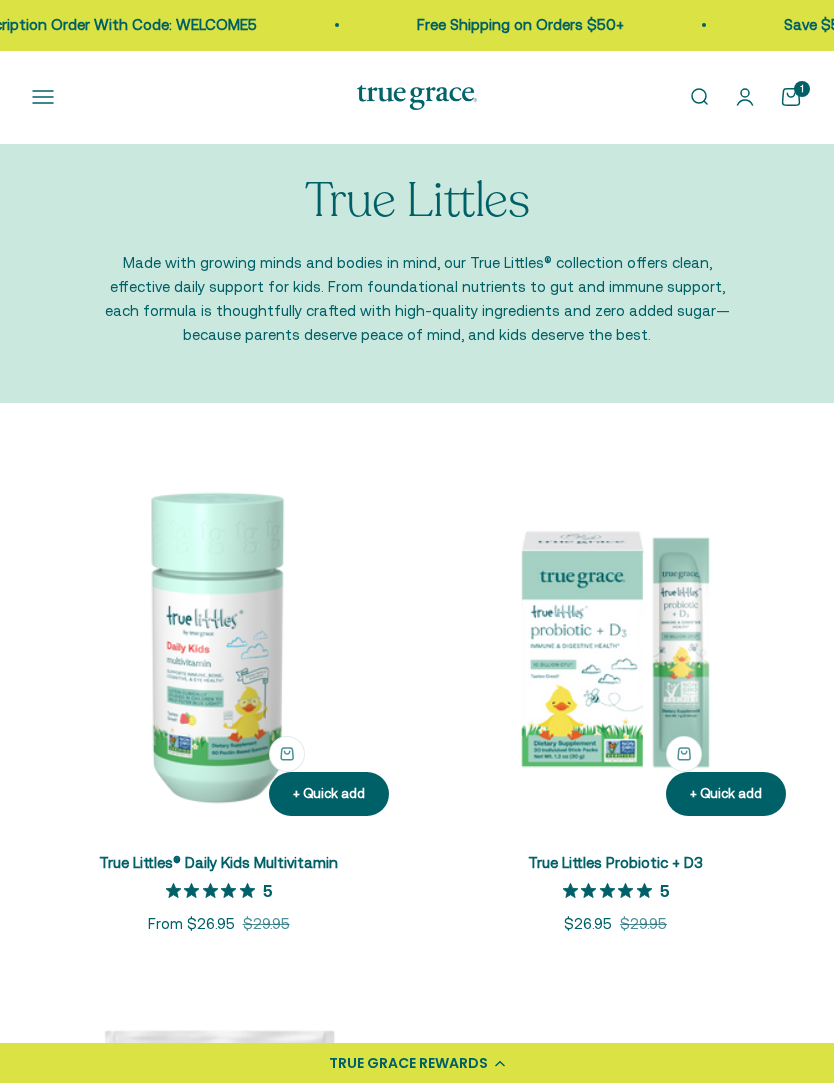 click on "Open cart
1" at bounding box center (791, 98) 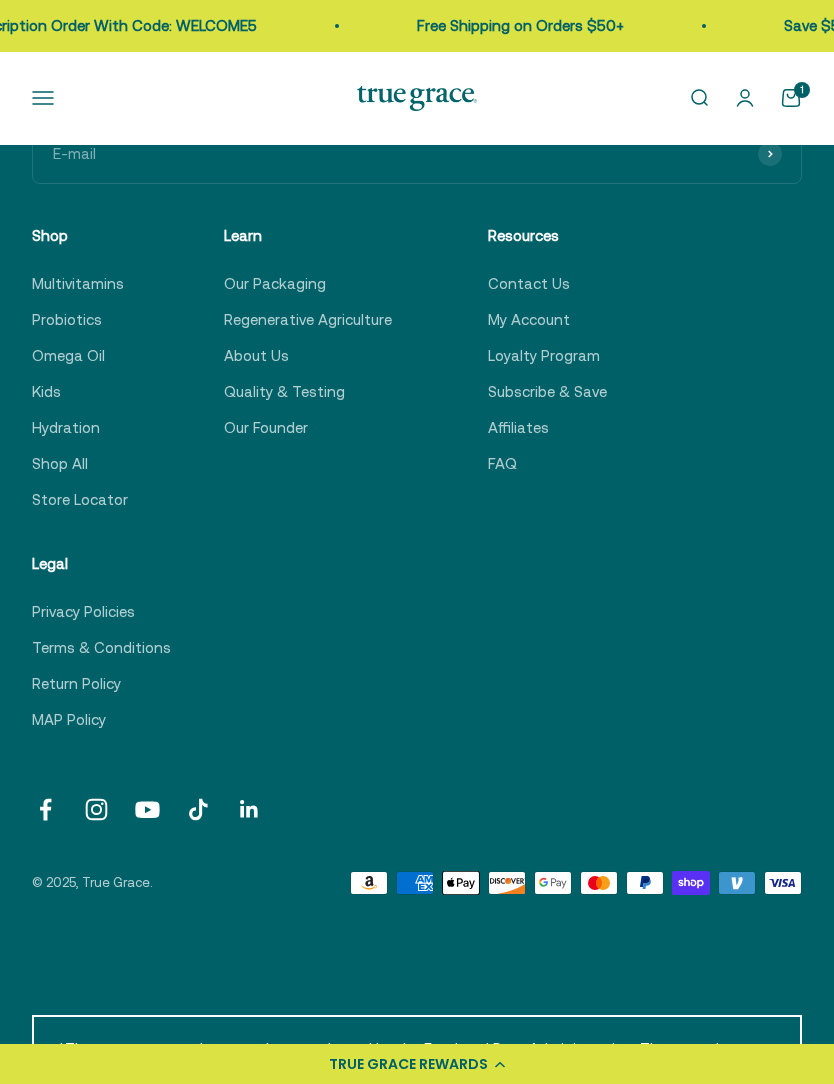 scroll, scrollTop: 1558, scrollLeft: 0, axis: vertical 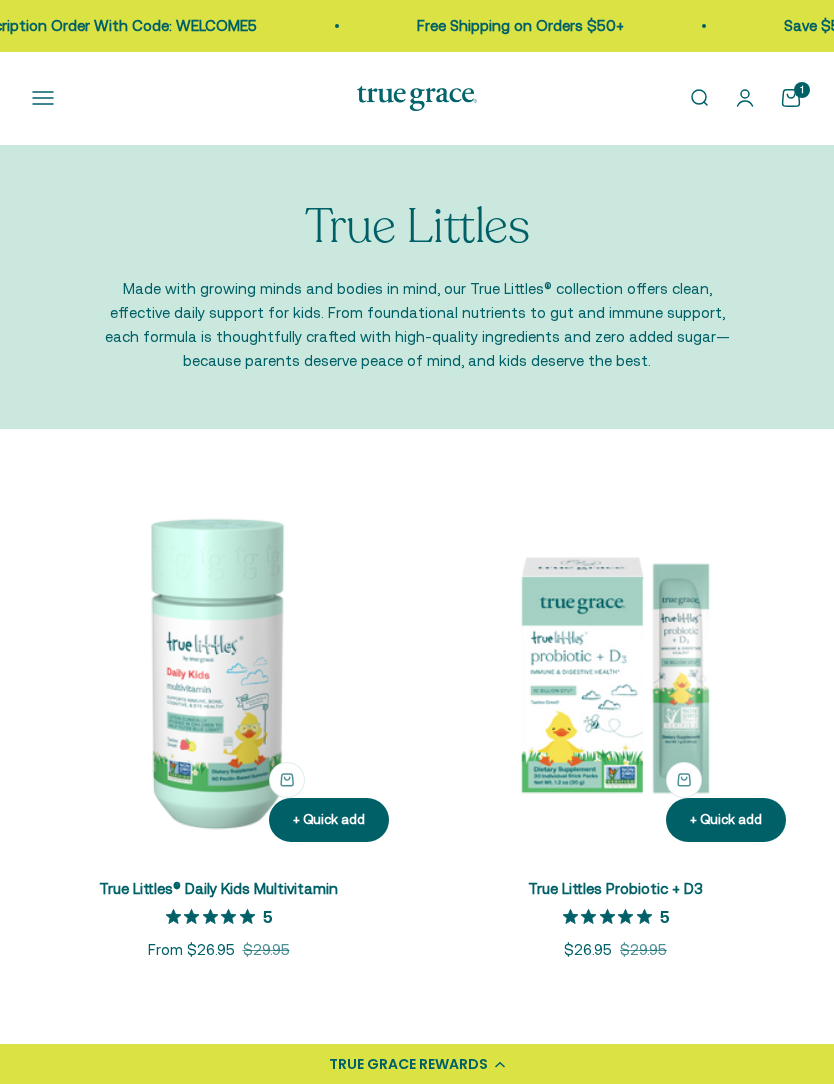 click on "1" at bounding box center [802, 90] 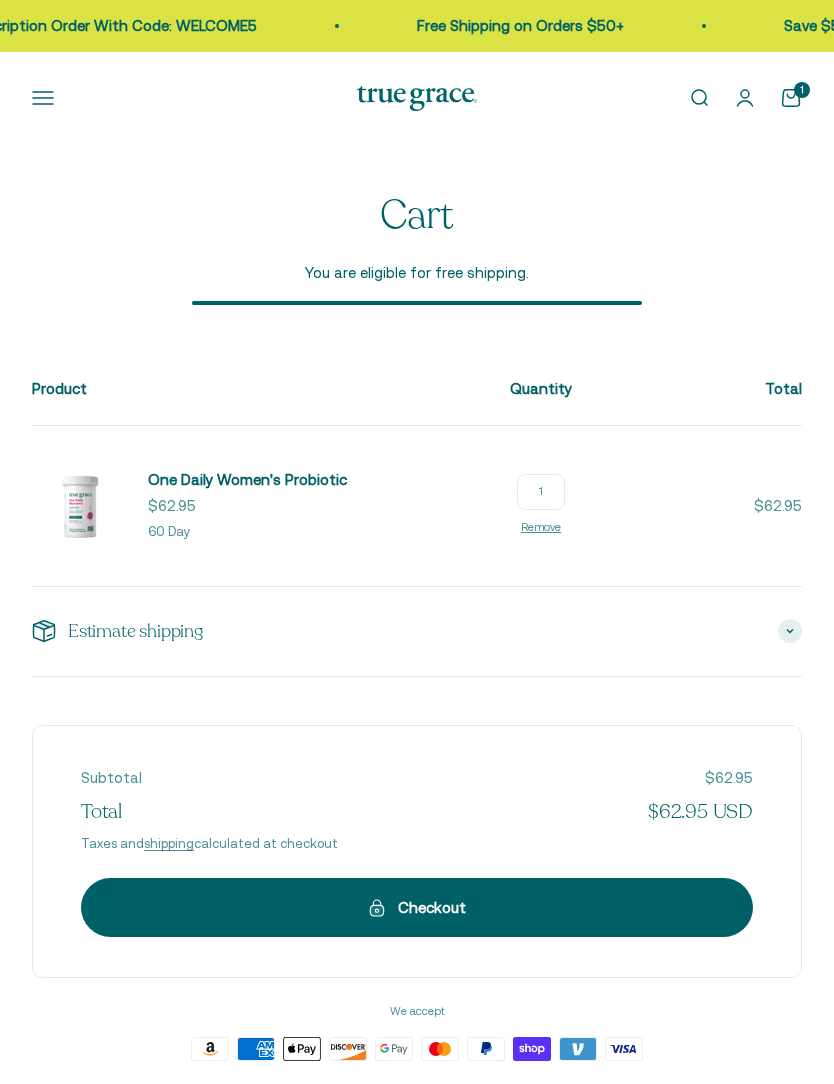 scroll, scrollTop: 0, scrollLeft: 0, axis: both 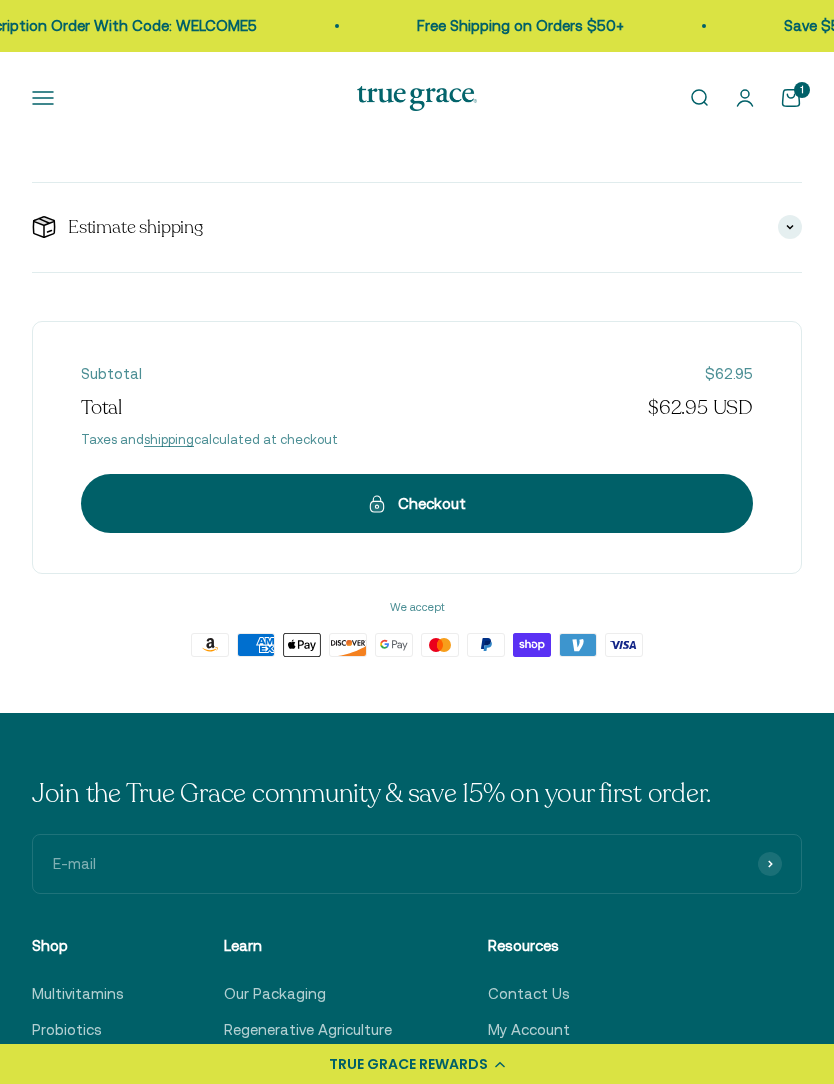 click on "Checkout" at bounding box center (417, 504) 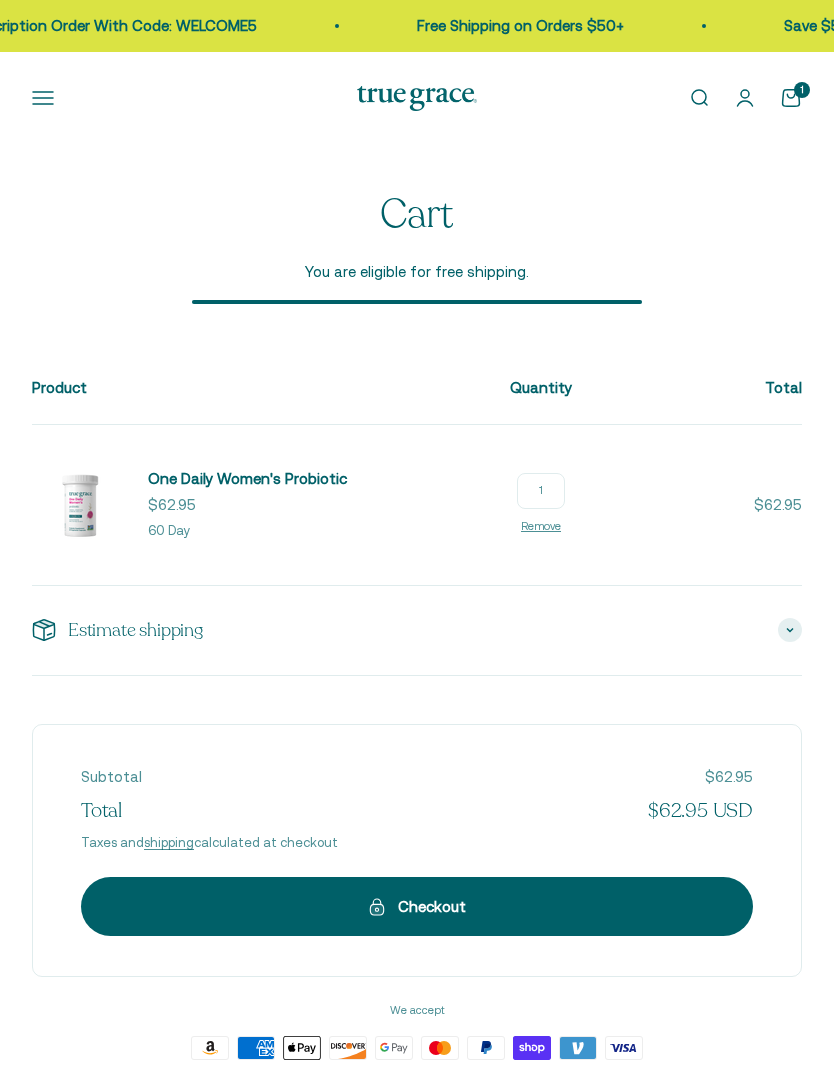 scroll, scrollTop: 0, scrollLeft: 0, axis: both 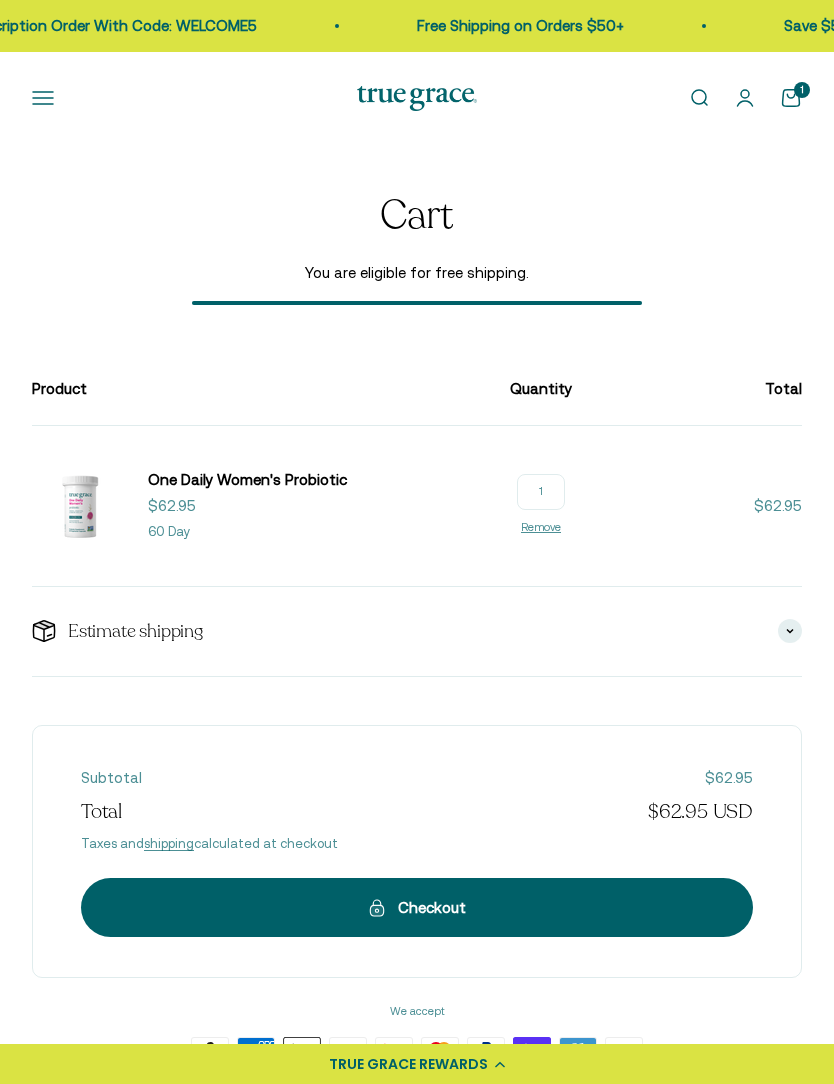click on "One Daily Women's Probiotic" at bounding box center (247, 479) 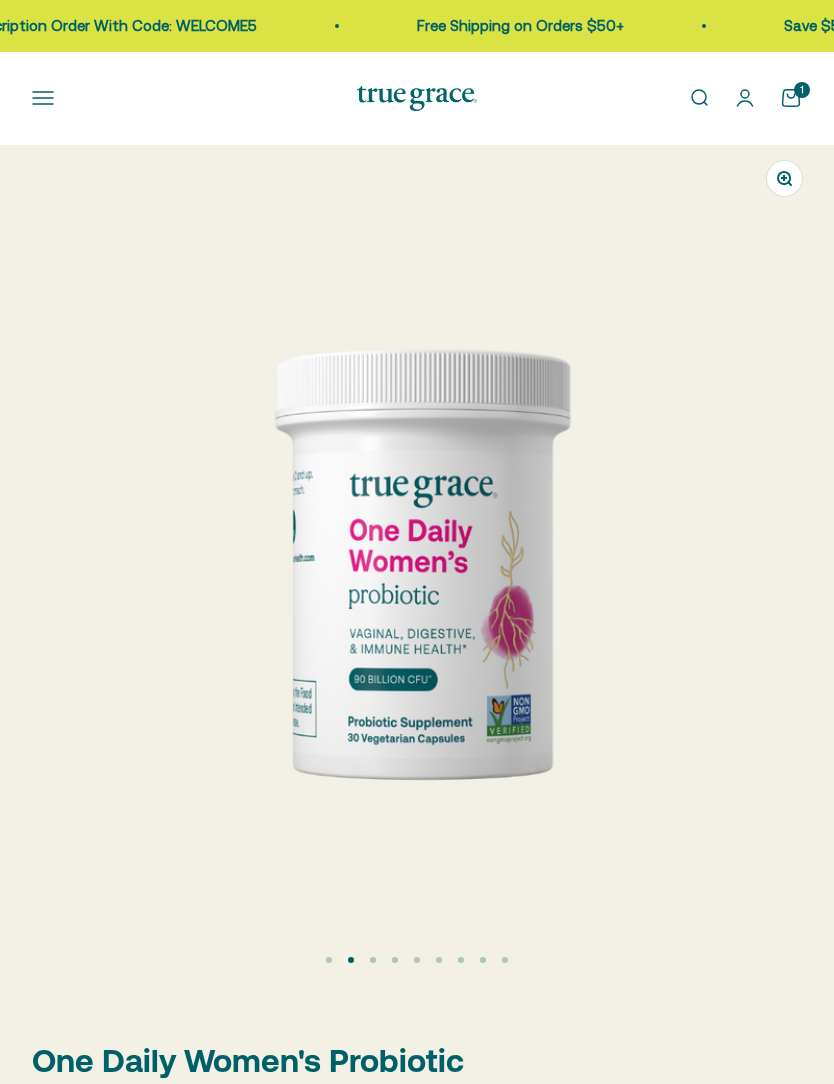scroll, scrollTop: 0, scrollLeft: 0, axis: both 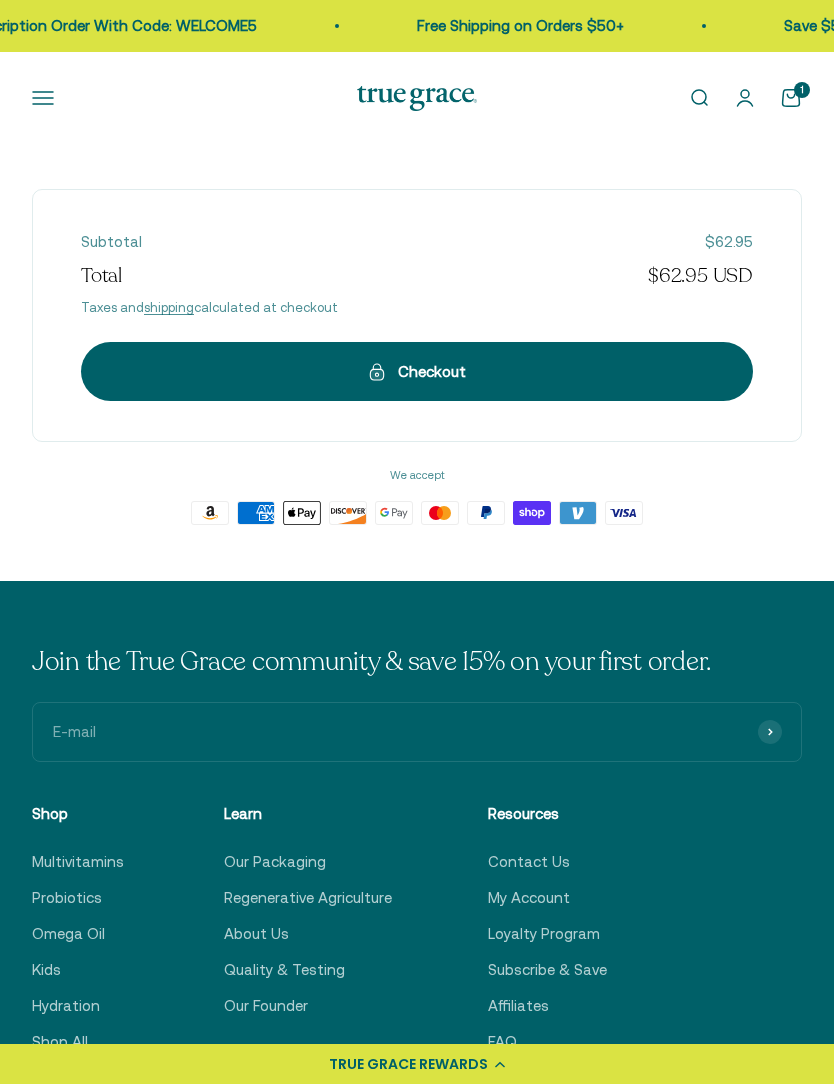 click on "Open cart
1" at bounding box center (791, 98) 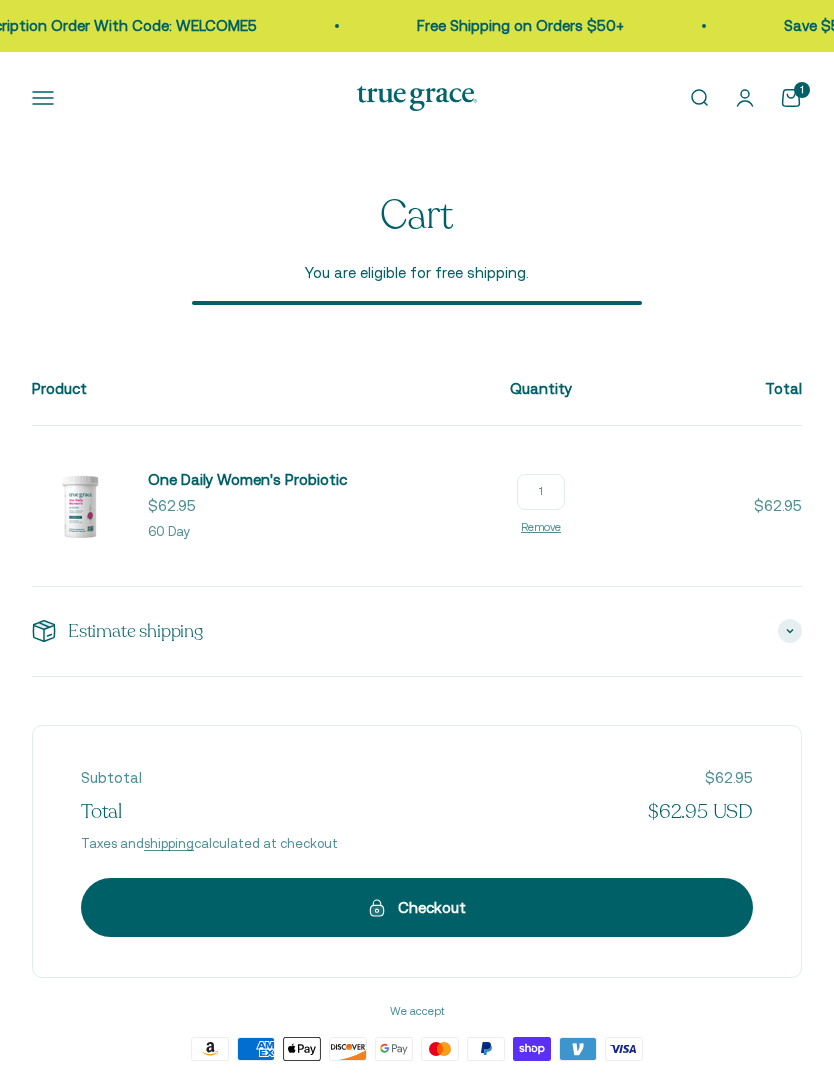 scroll, scrollTop: 0, scrollLeft: 0, axis: both 